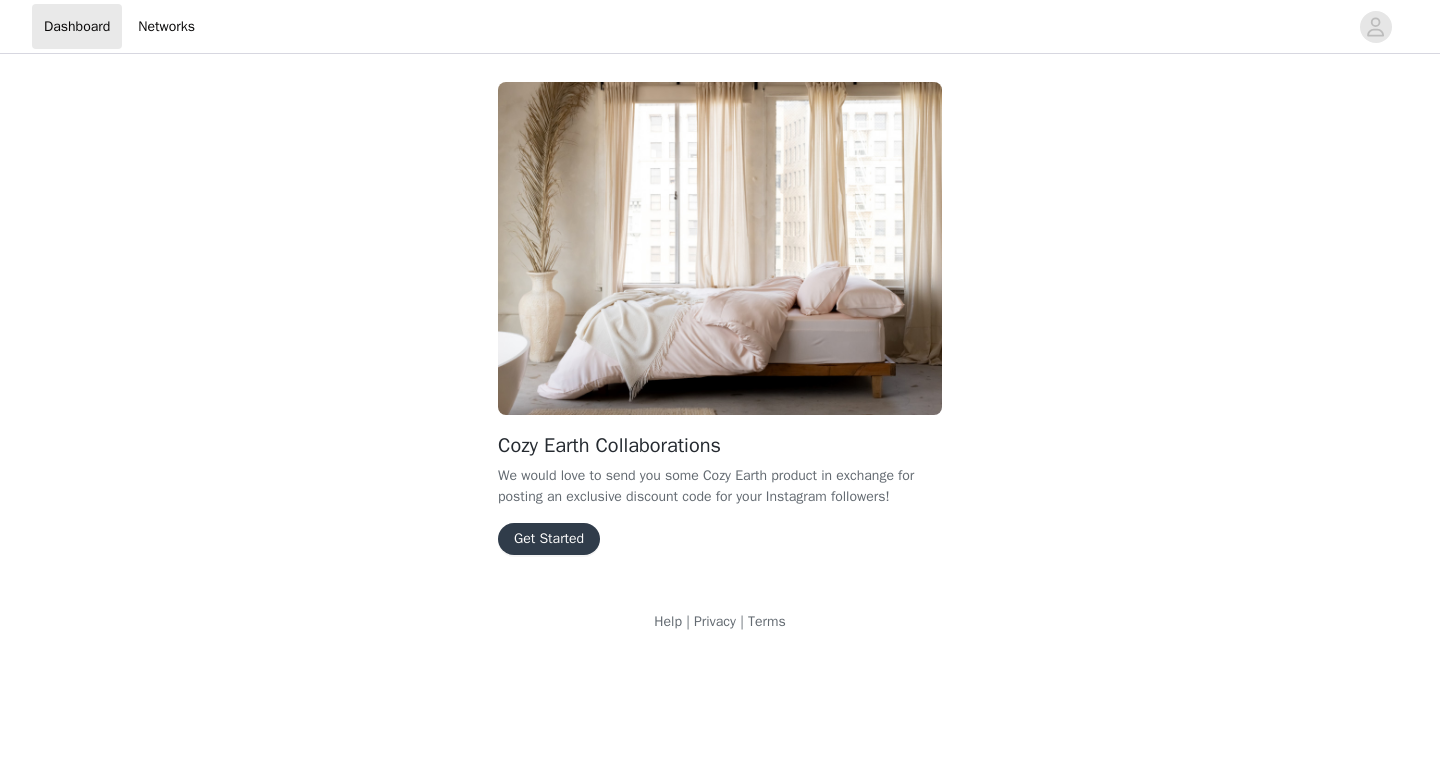 scroll, scrollTop: 0, scrollLeft: 0, axis: both 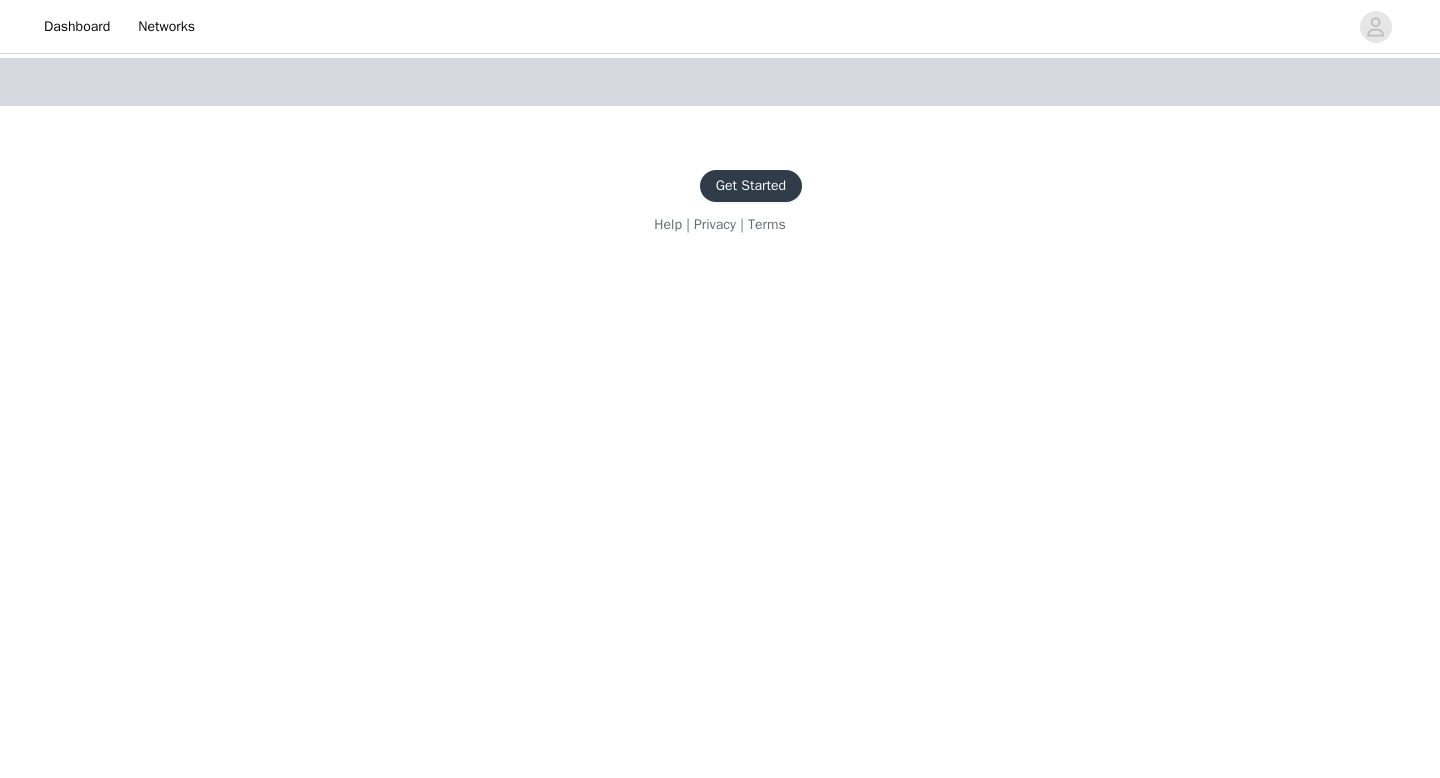 click on "Get Started" at bounding box center [751, 186] 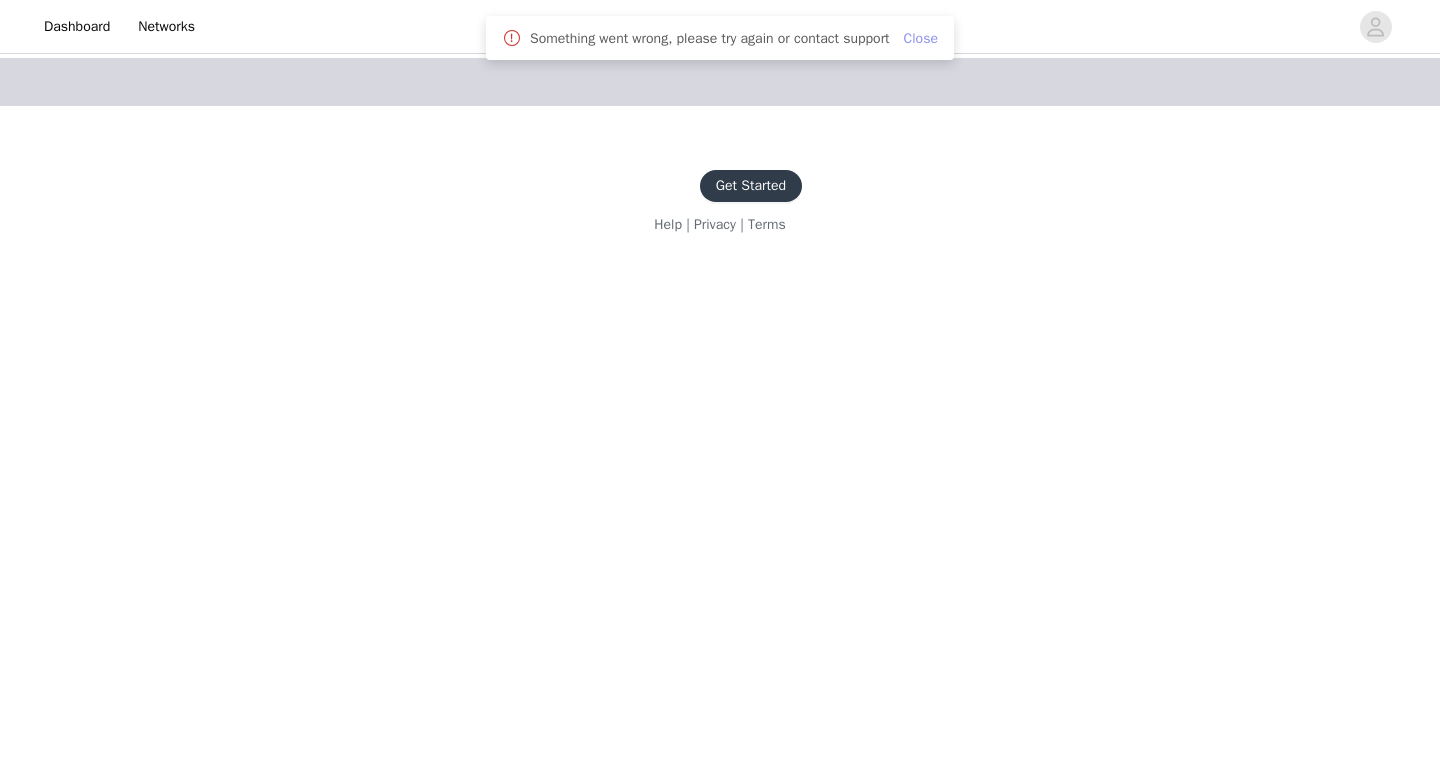 click on "Close" at bounding box center [921, 38] 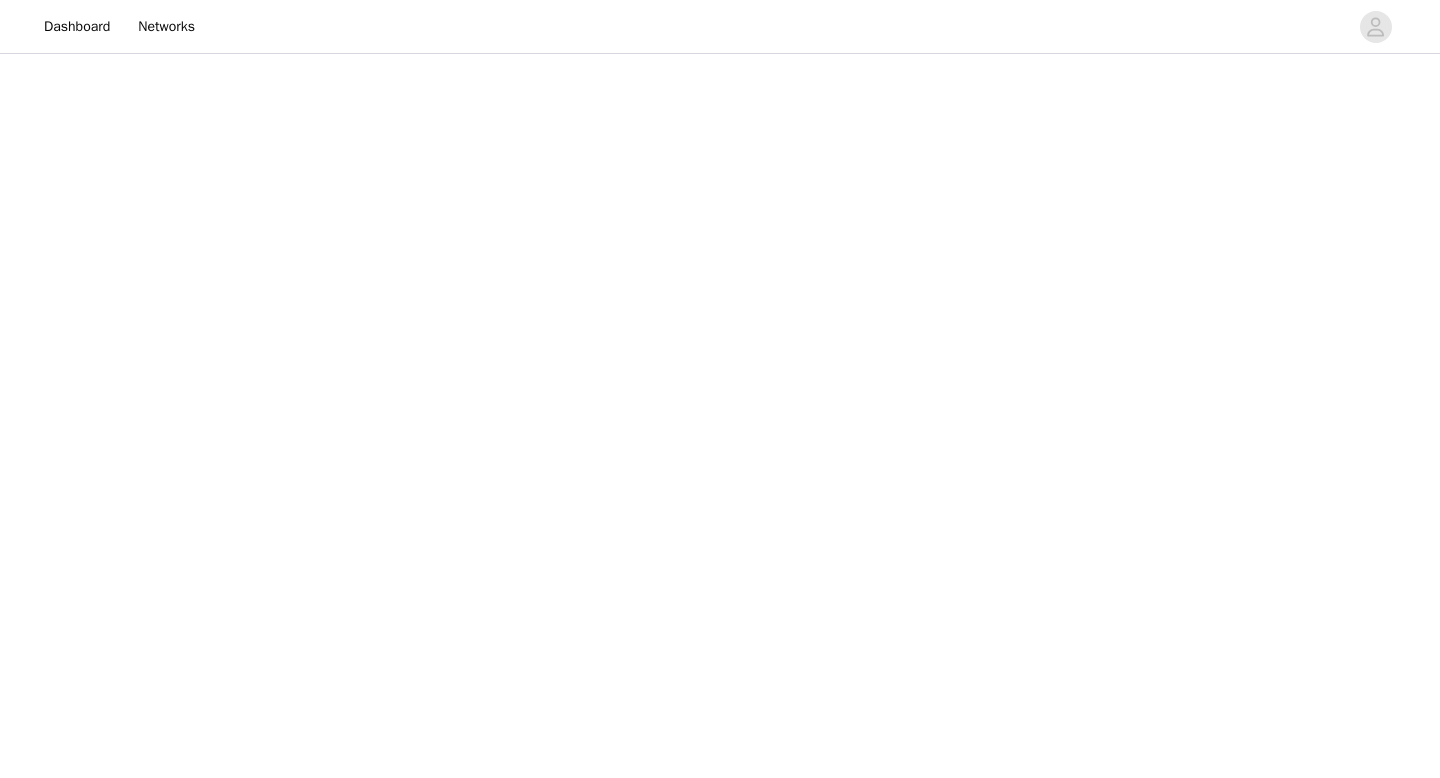 scroll, scrollTop: 0, scrollLeft: 0, axis: both 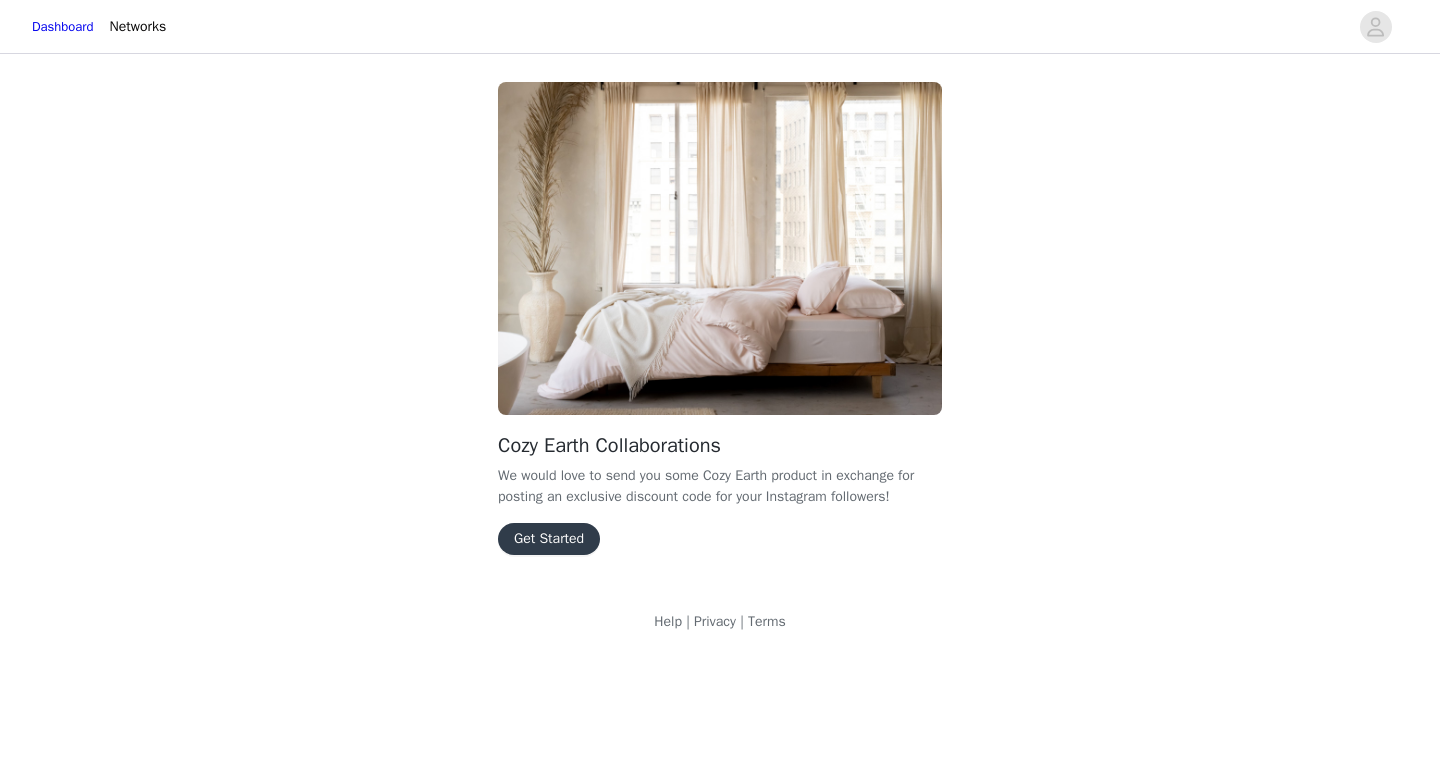 click on "Get Started" at bounding box center [549, 539] 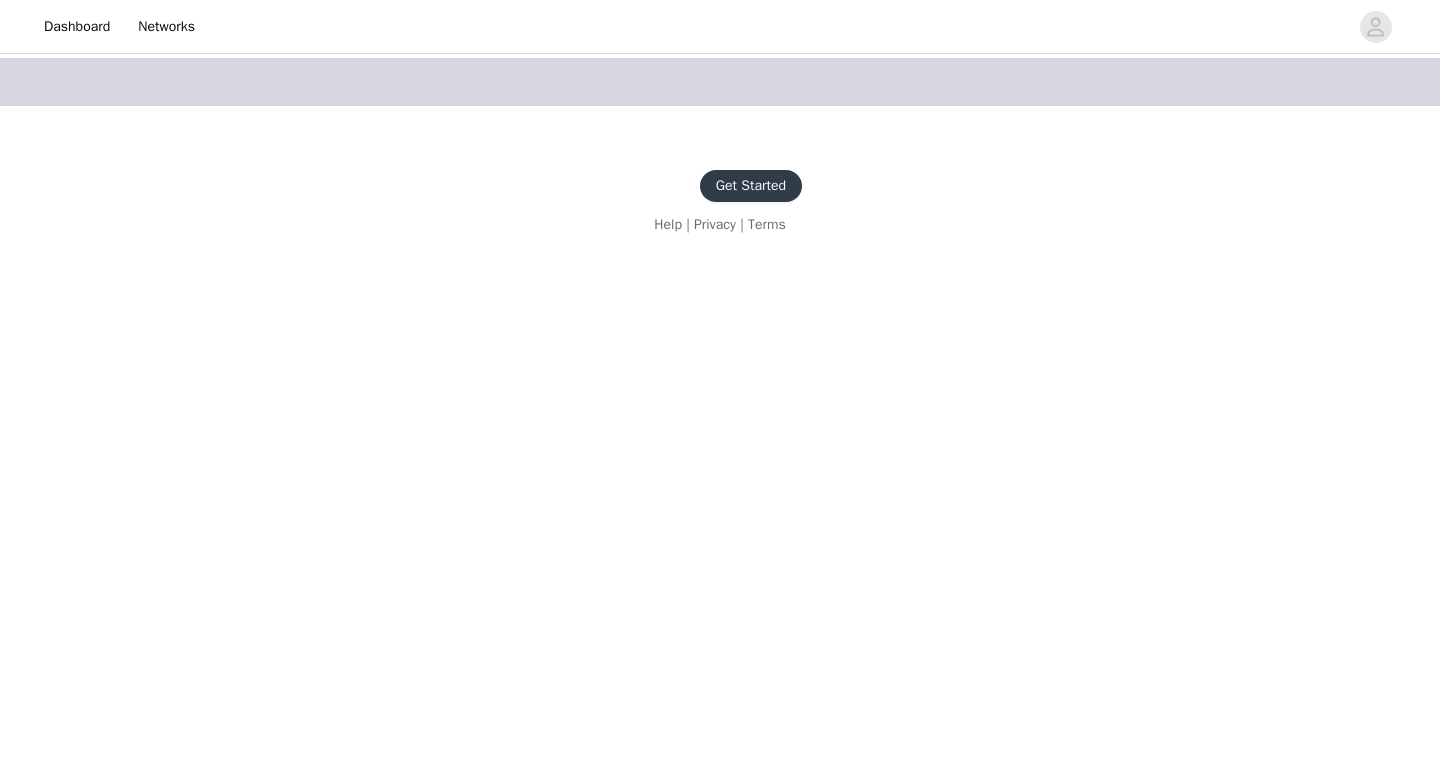 click on "Get Started" at bounding box center [751, 186] 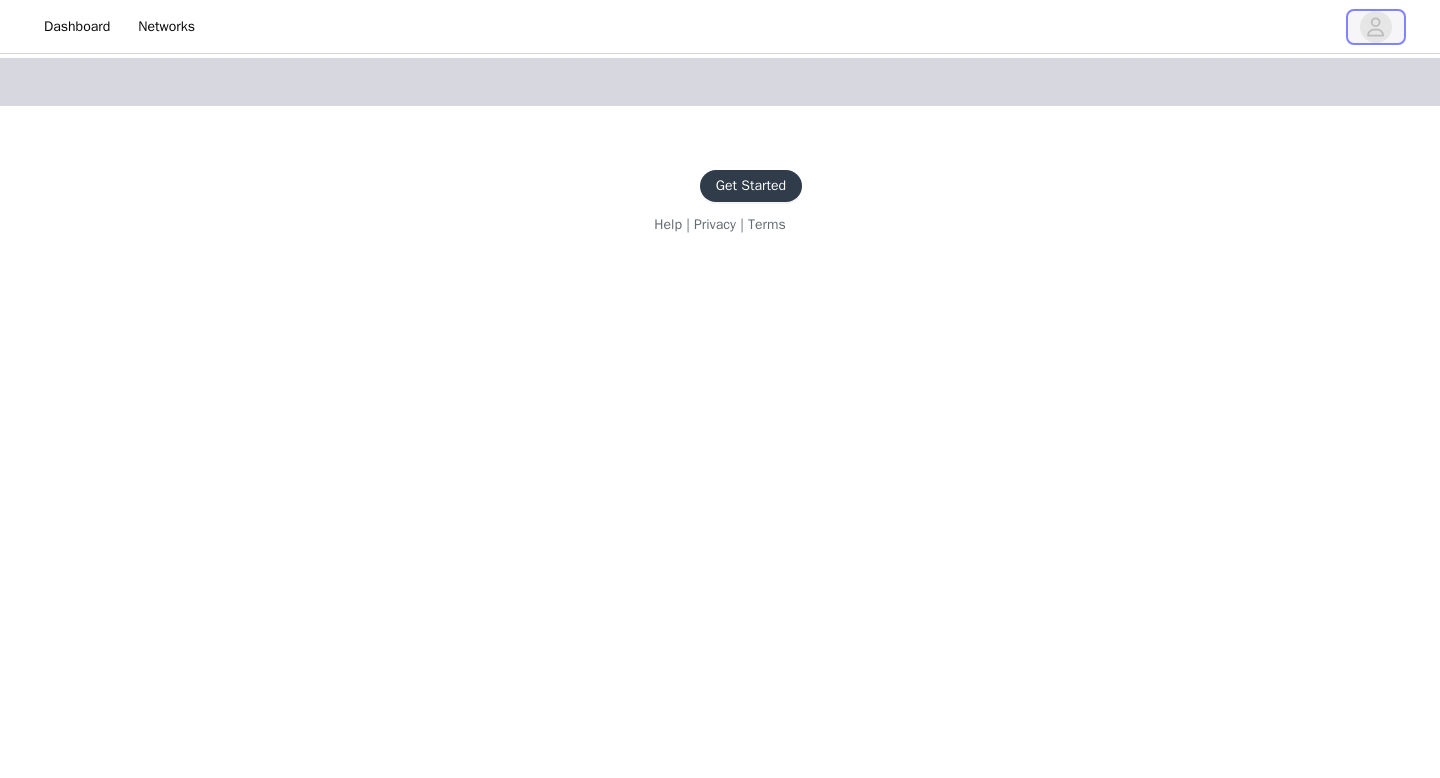 click 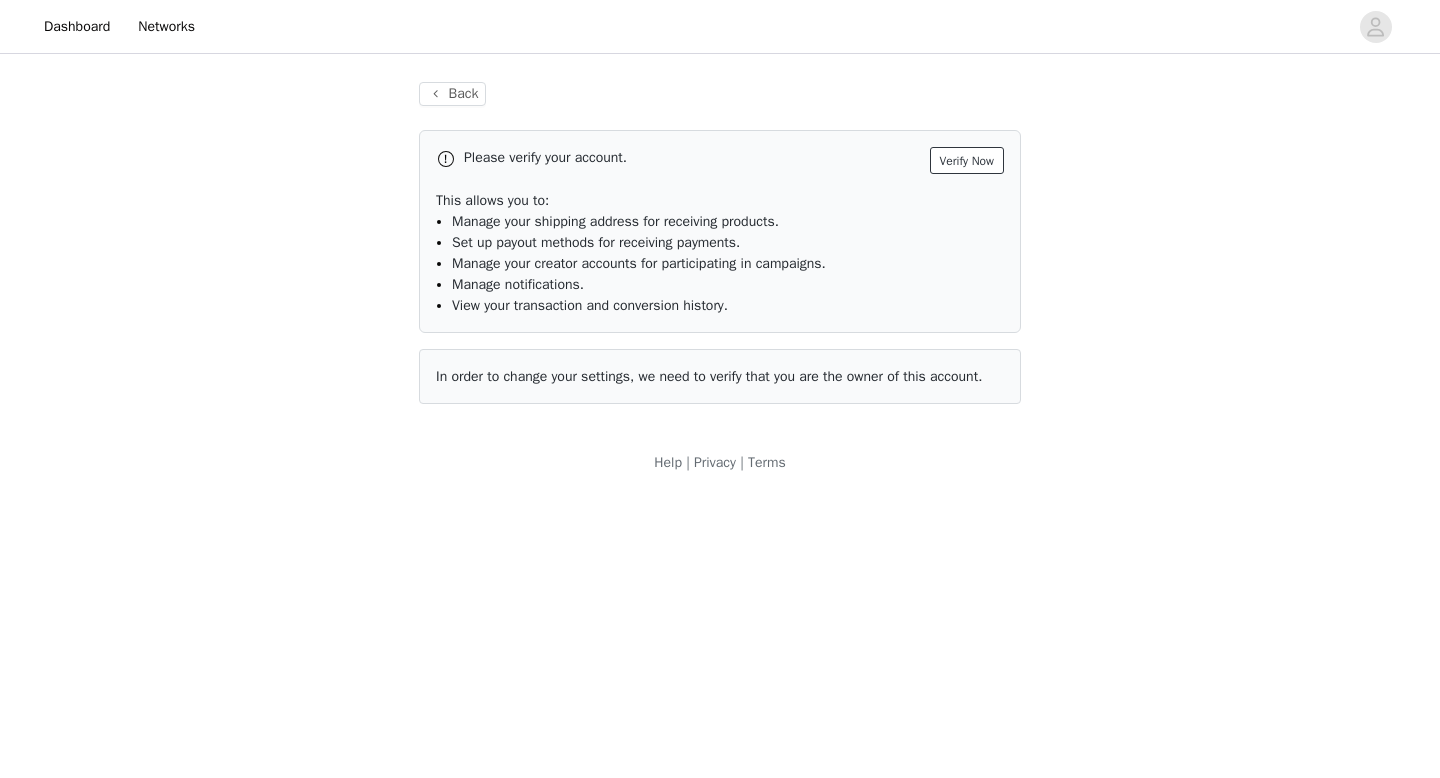 click on "Verify Now" at bounding box center (967, 160) 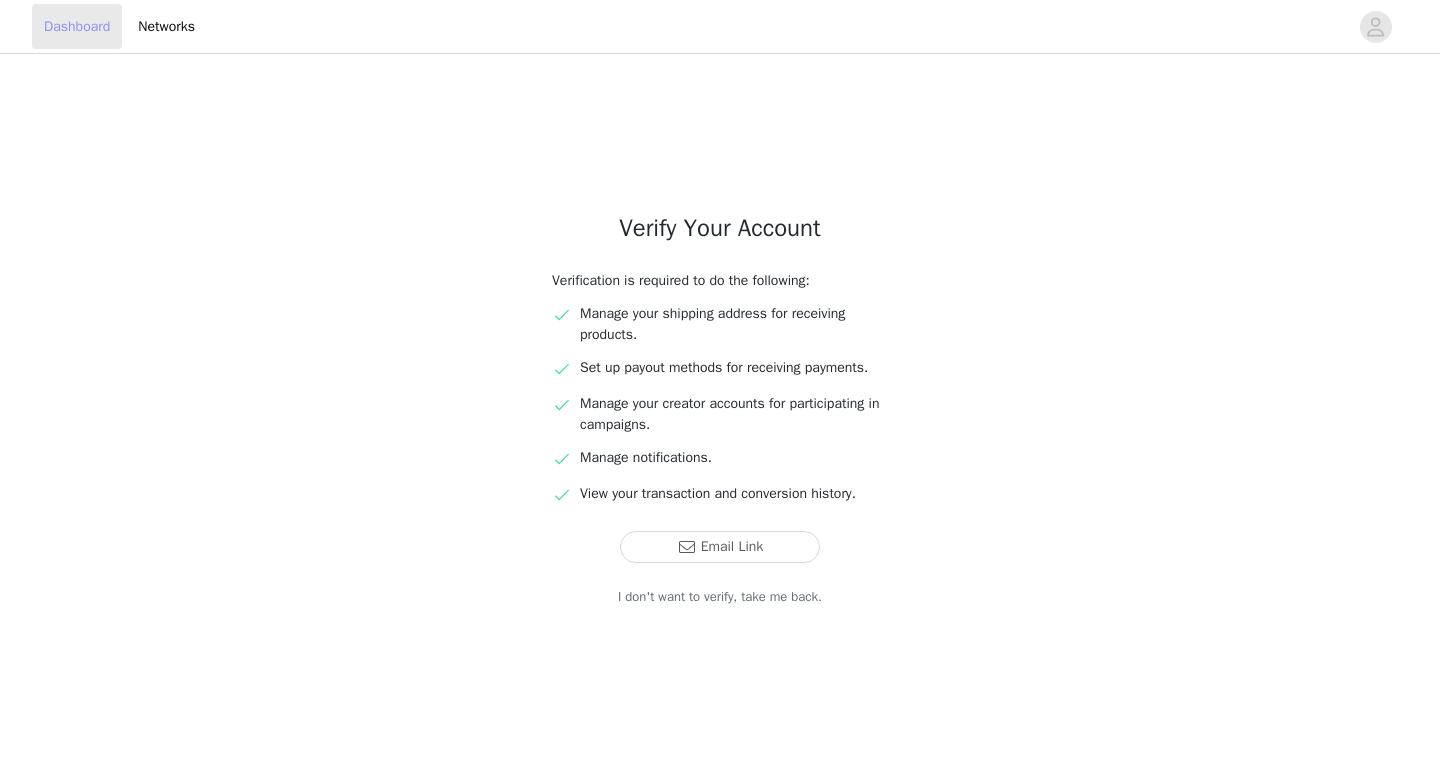 click on "Dashboard" at bounding box center (77, 26) 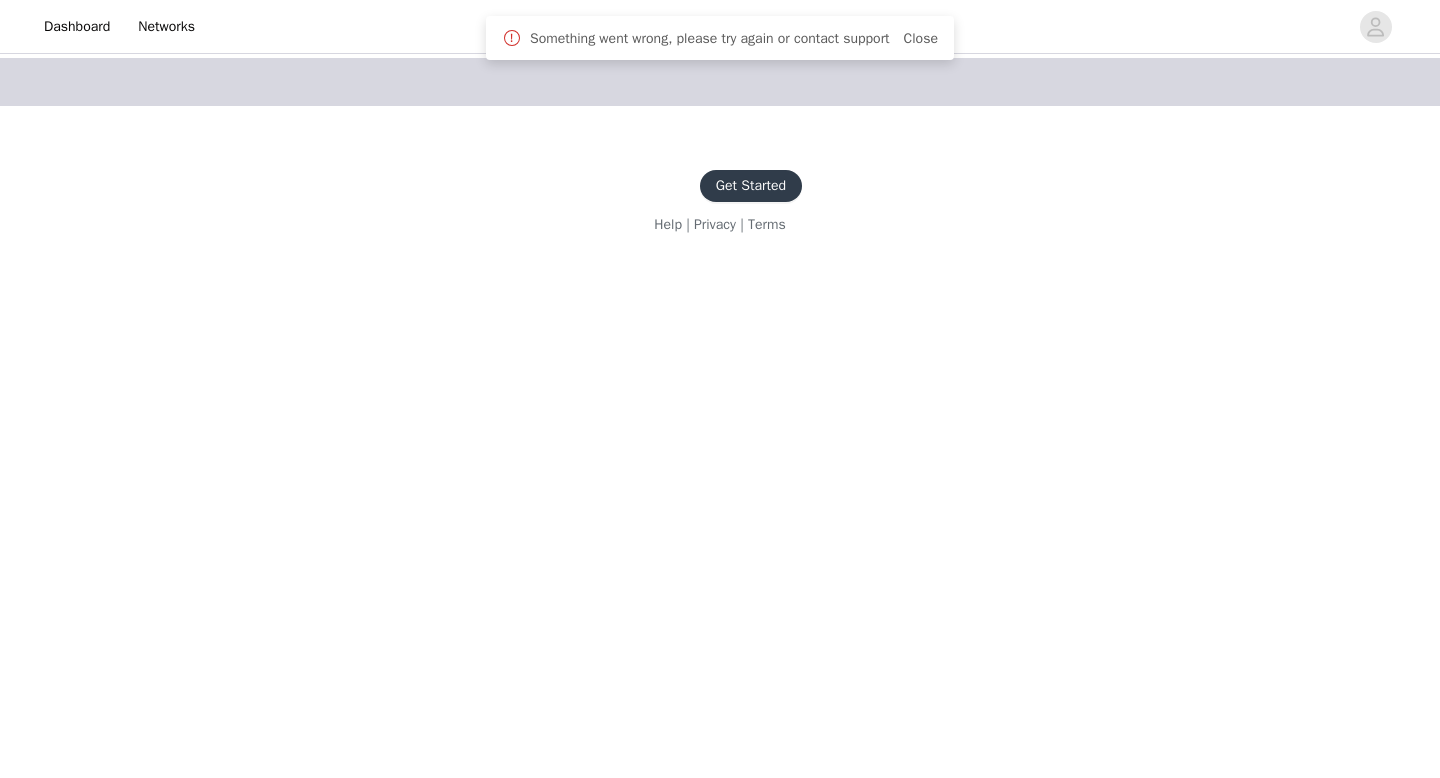 click on "Something went wrong, please try again or contact support" at bounding box center (710, 38) 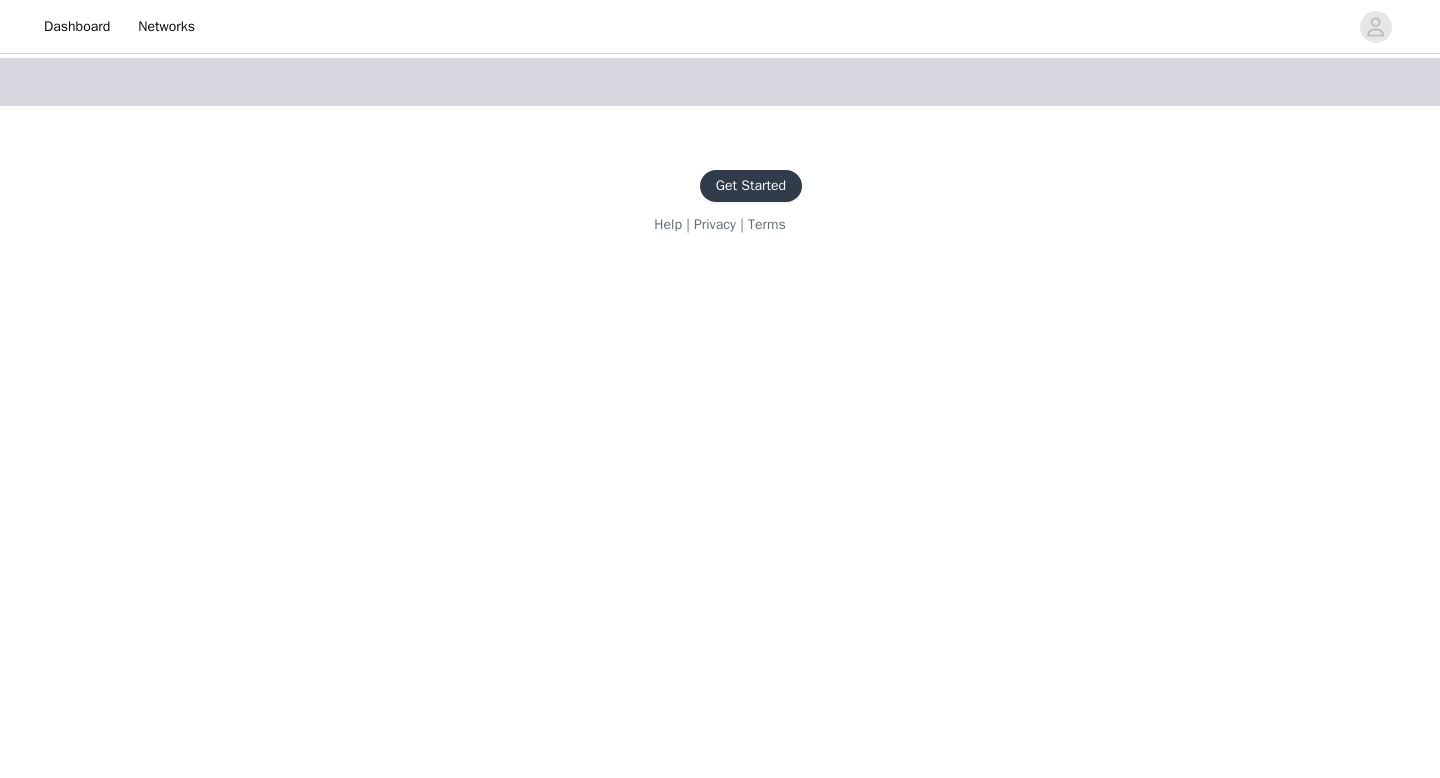 click on "Get Started" at bounding box center (751, 186) 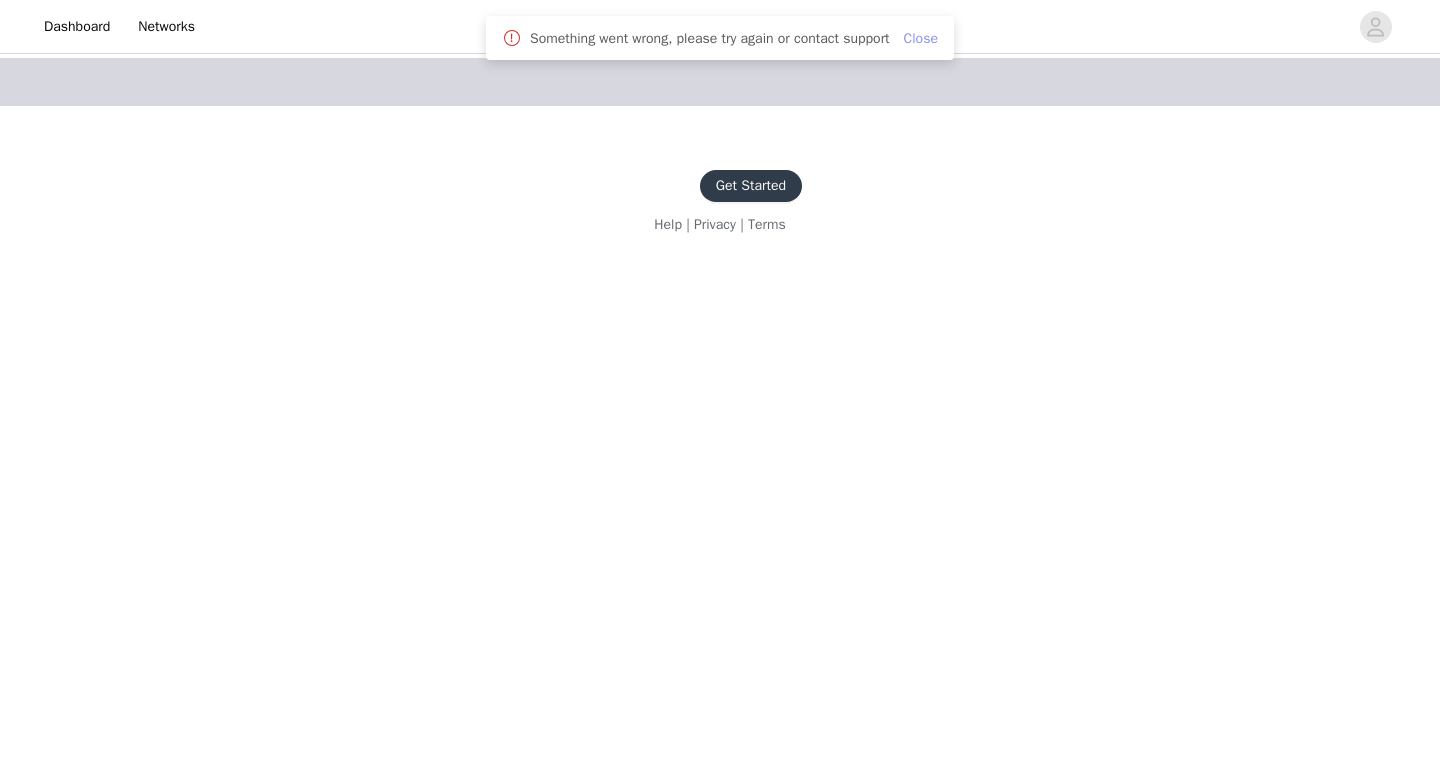 click on "Close" at bounding box center [921, 38] 